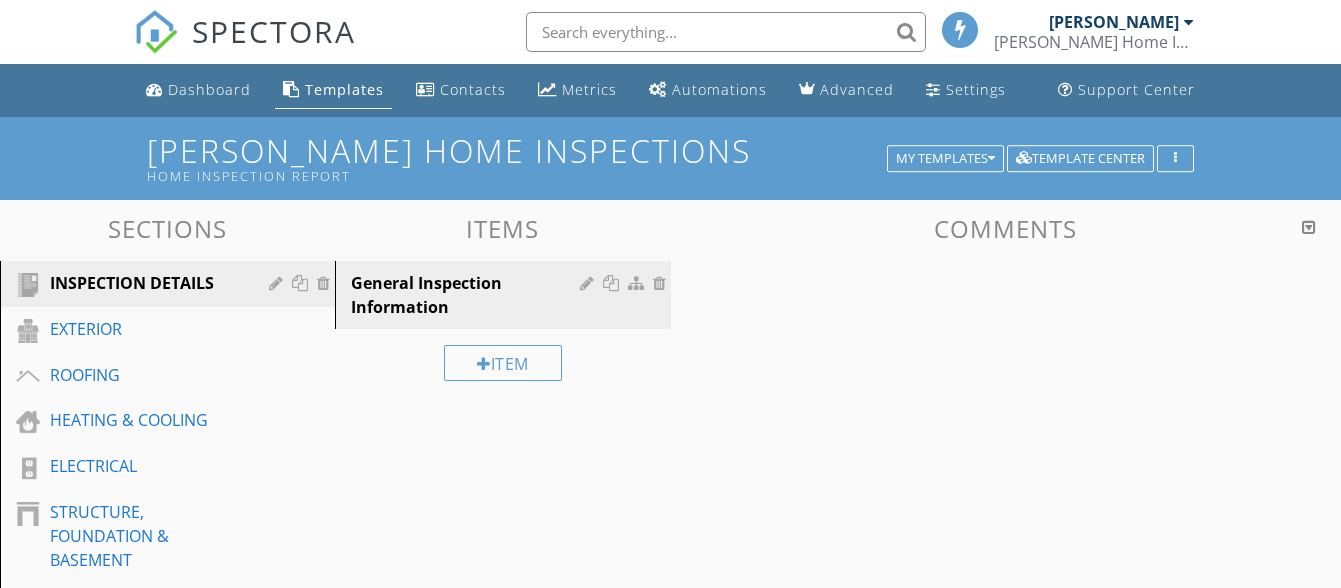 scroll, scrollTop: 0, scrollLeft: 0, axis: both 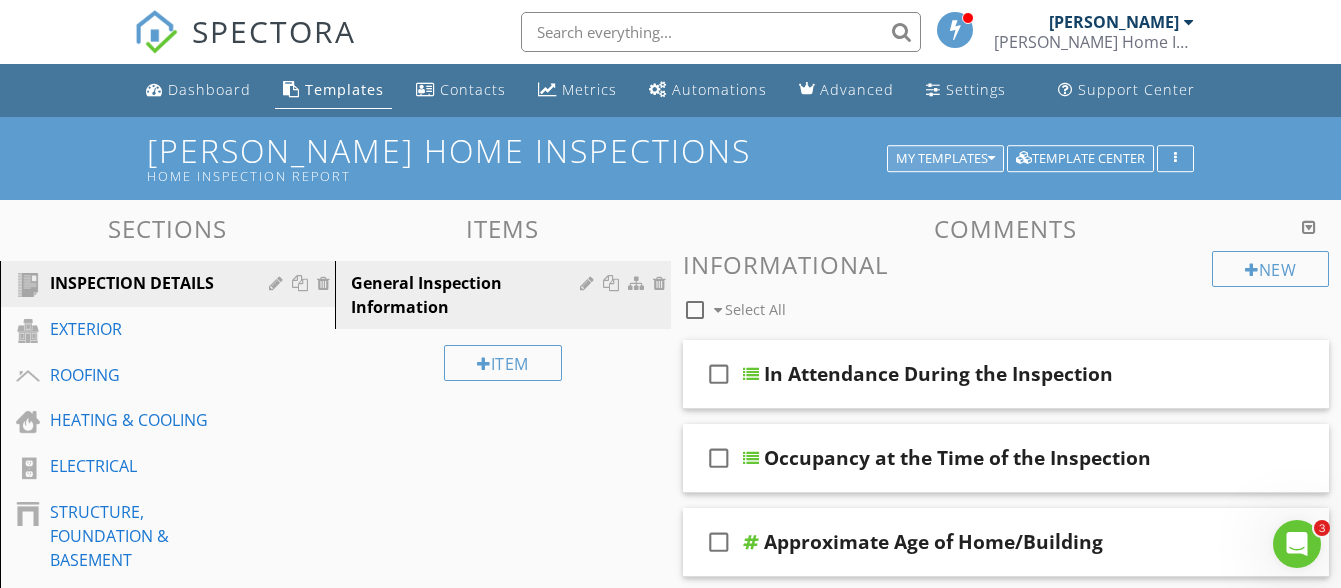 click on "My Templates" at bounding box center (945, 159) 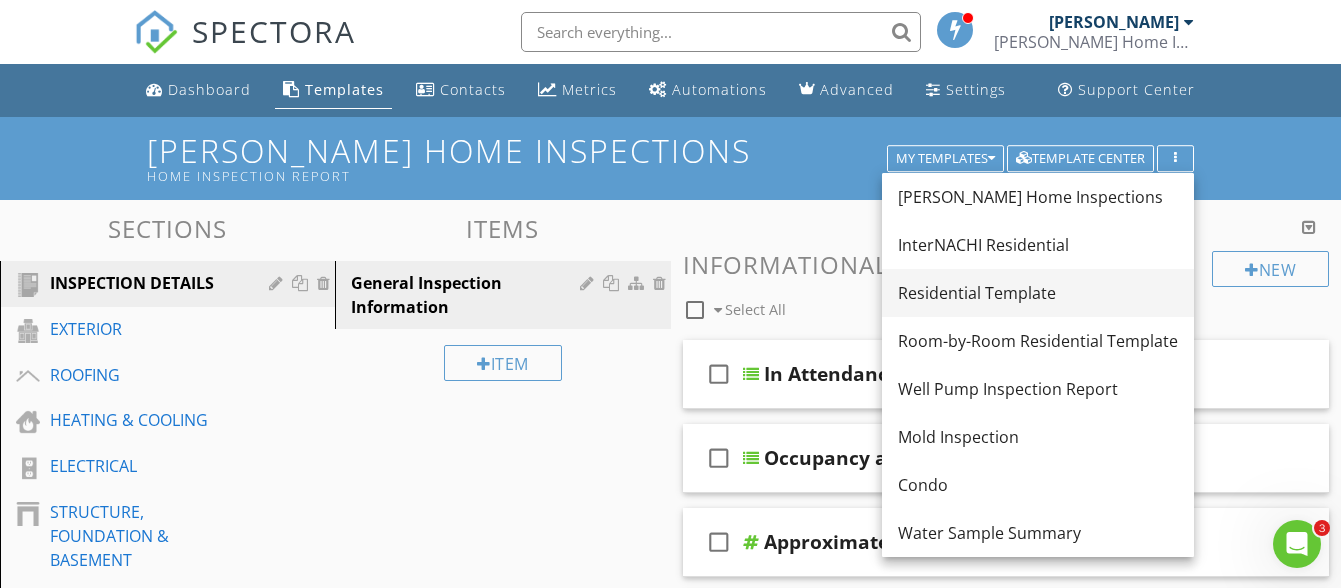 click on "Residential Template" at bounding box center (1038, 293) 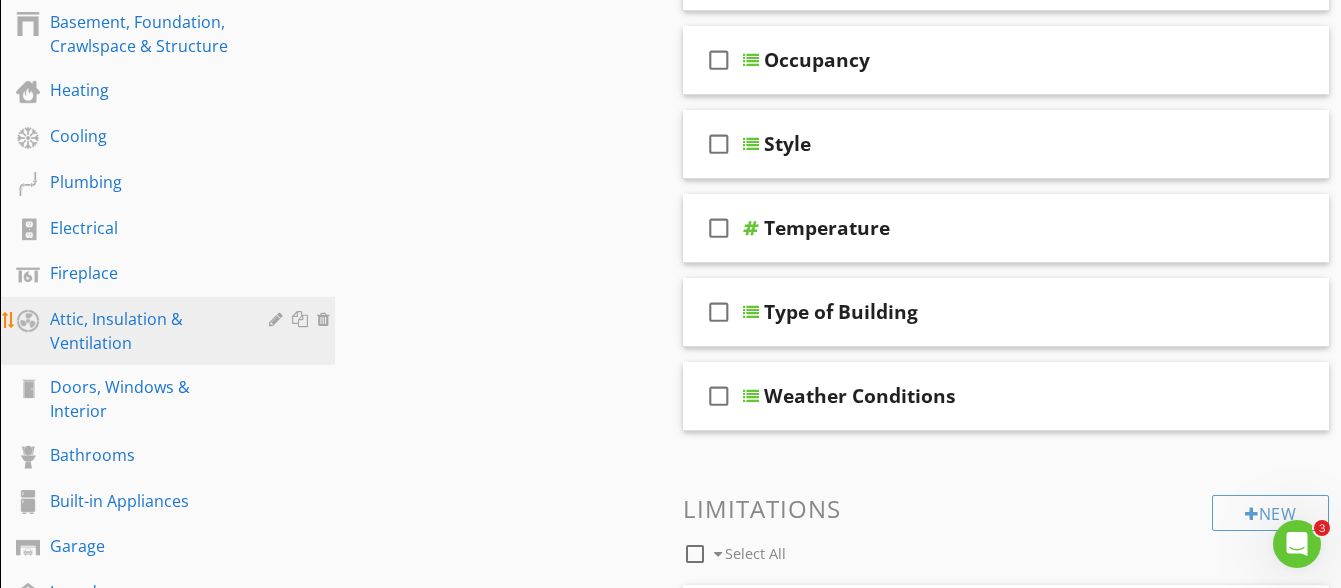 scroll, scrollTop: 400, scrollLeft: 0, axis: vertical 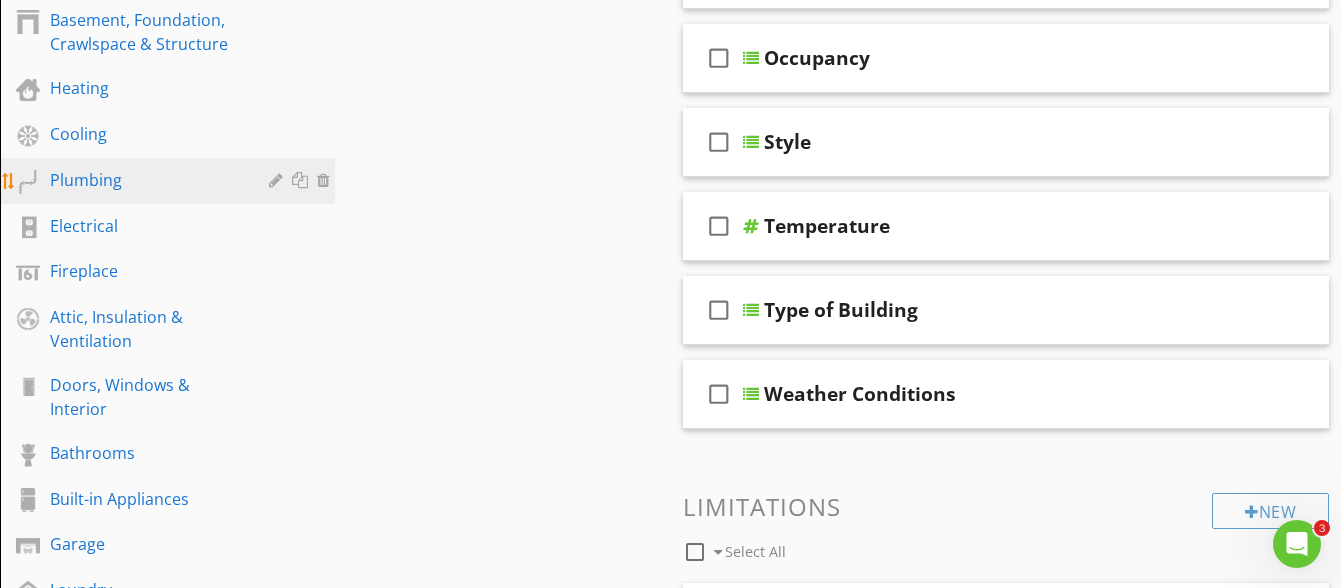 click on "Plumbing" at bounding box center (145, 180) 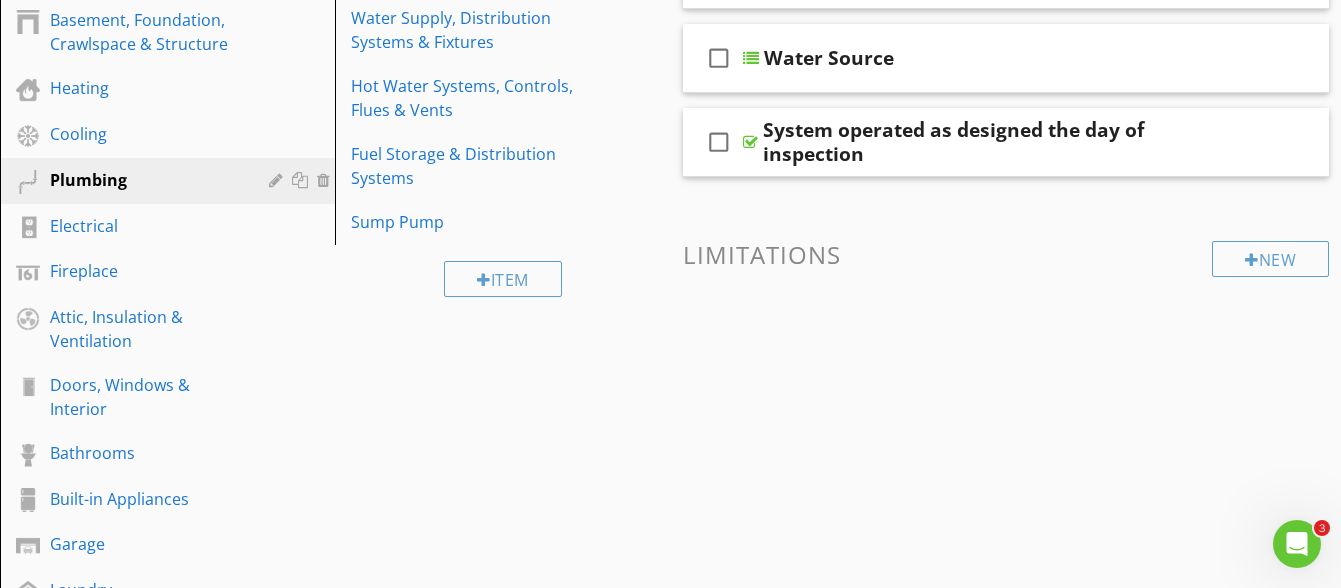 scroll, scrollTop: 300, scrollLeft: 0, axis: vertical 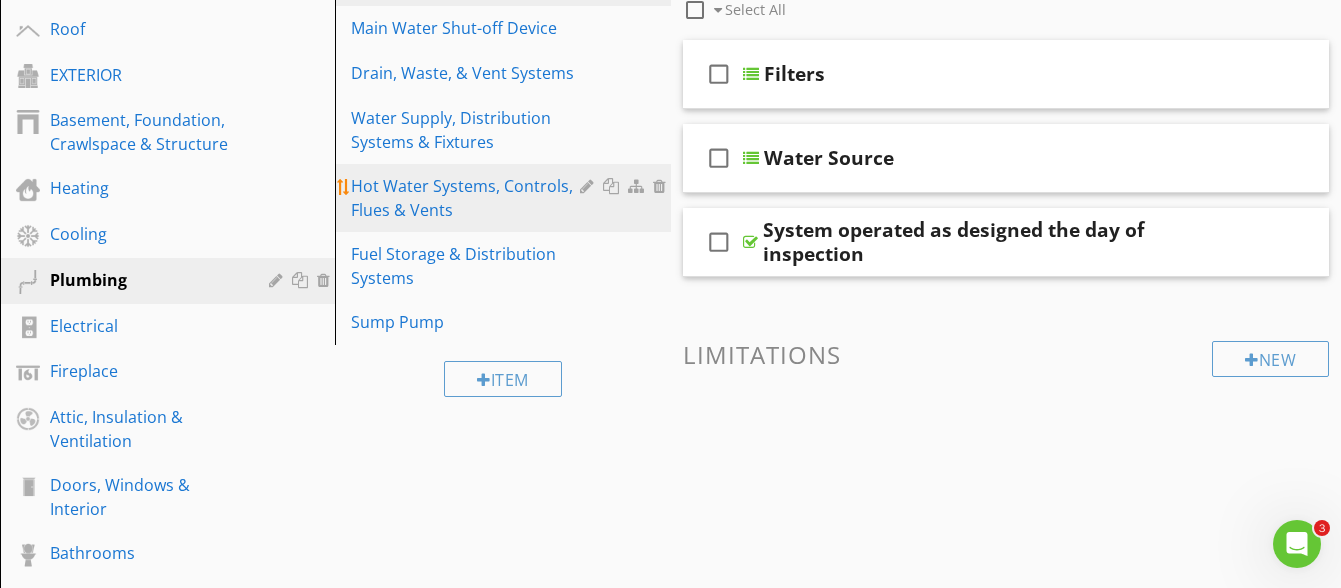 click on "Hot Water Systems, Controls, Flues & Vents" at bounding box center (468, 198) 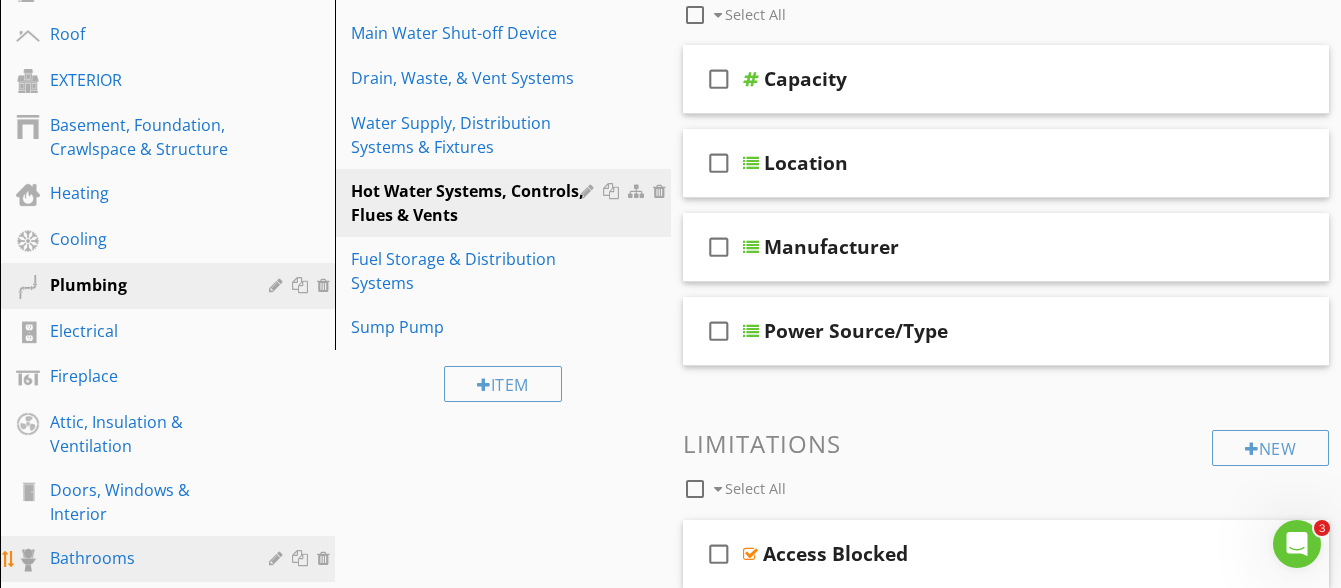 scroll, scrollTop: 294, scrollLeft: 0, axis: vertical 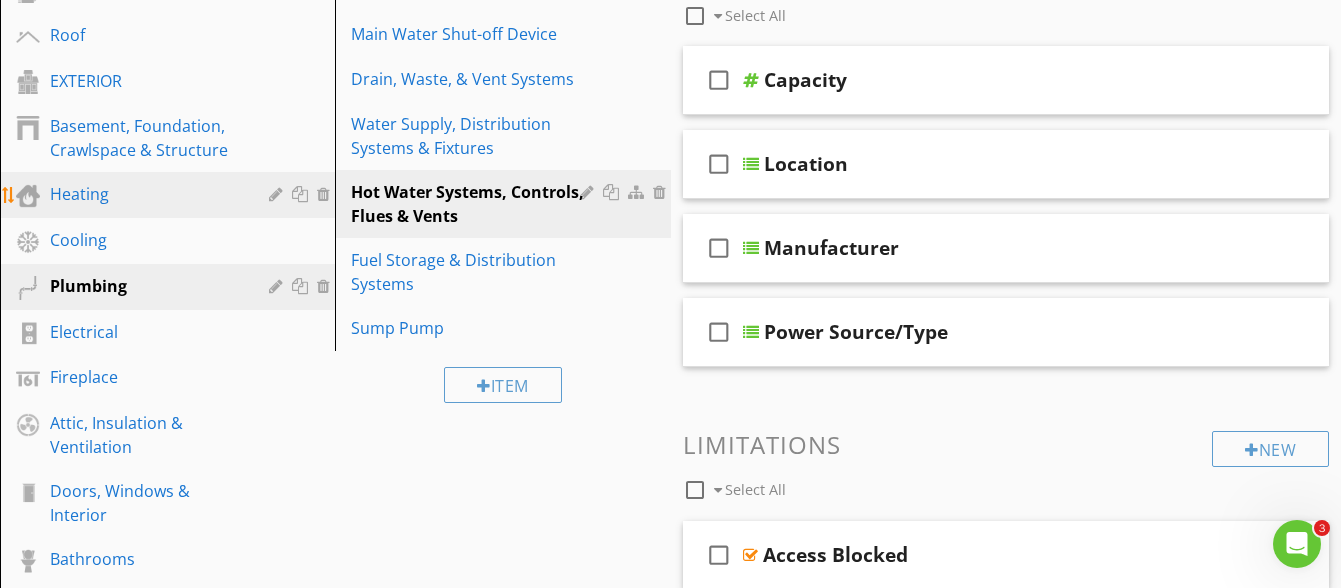 click on "Heating" at bounding box center (145, 194) 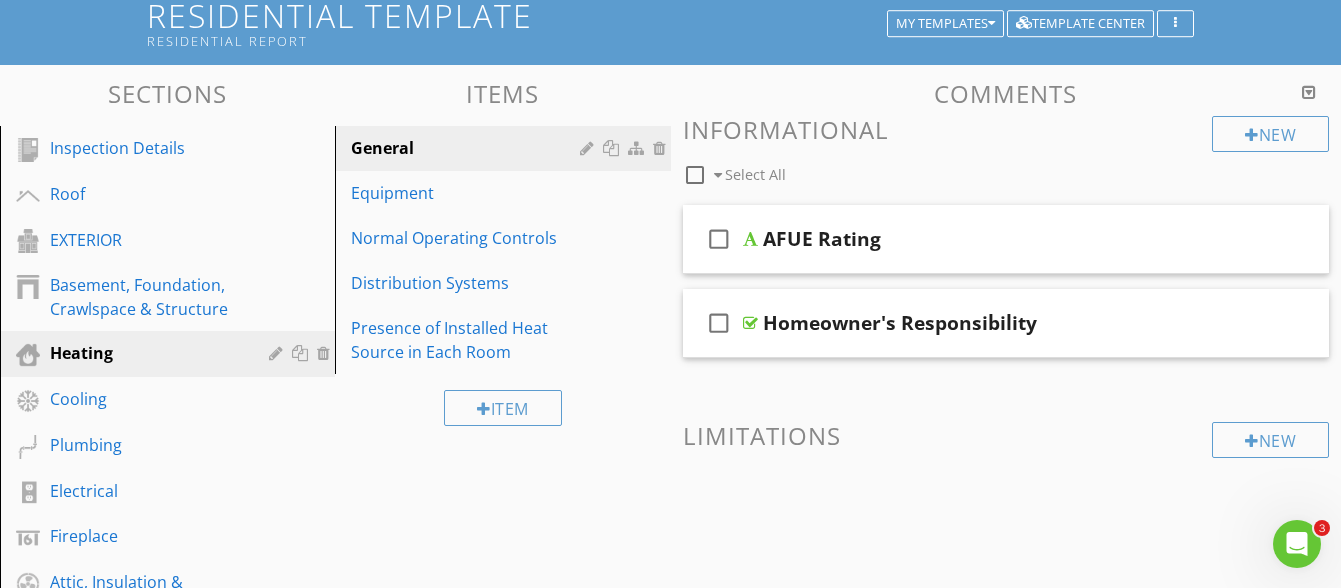 scroll, scrollTop: 100, scrollLeft: 0, axis: vertical 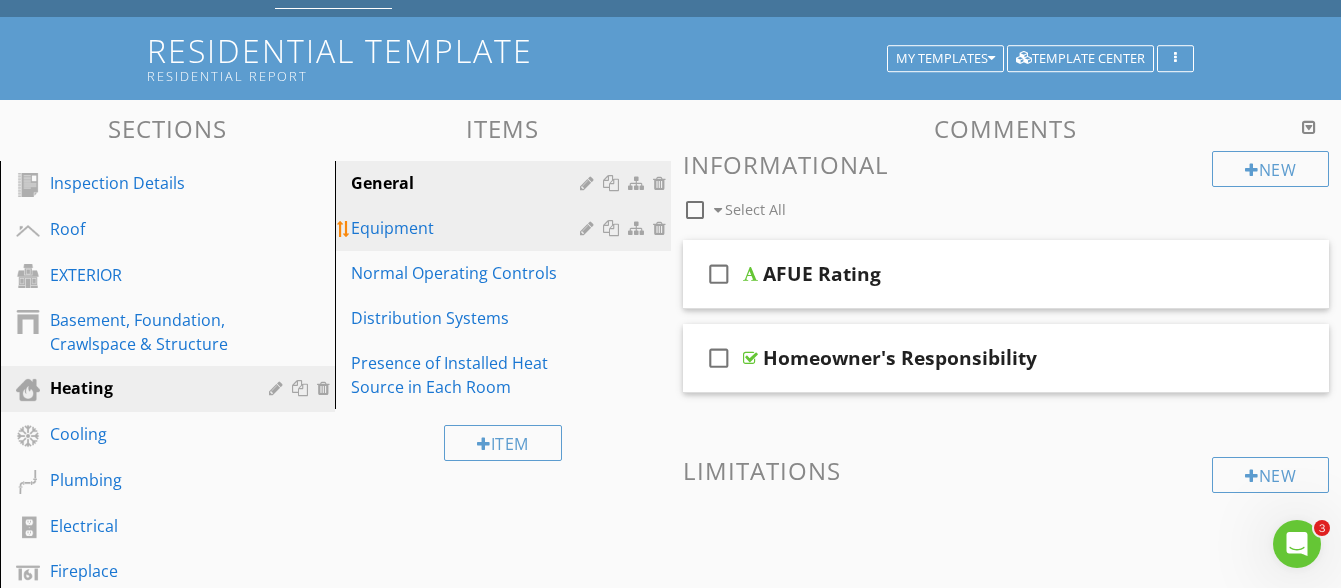 click on "Equipment" at bounding box center (468, 228) 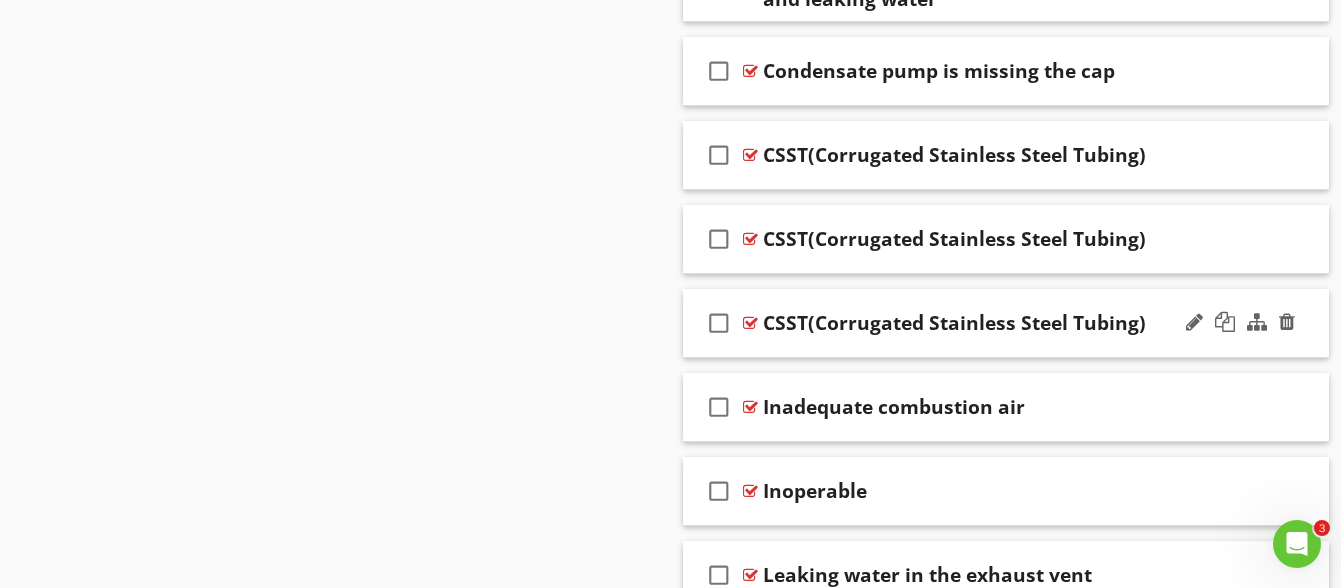 scroll, scrollTop: 1500, scrollLeft: 0, axis: vertical 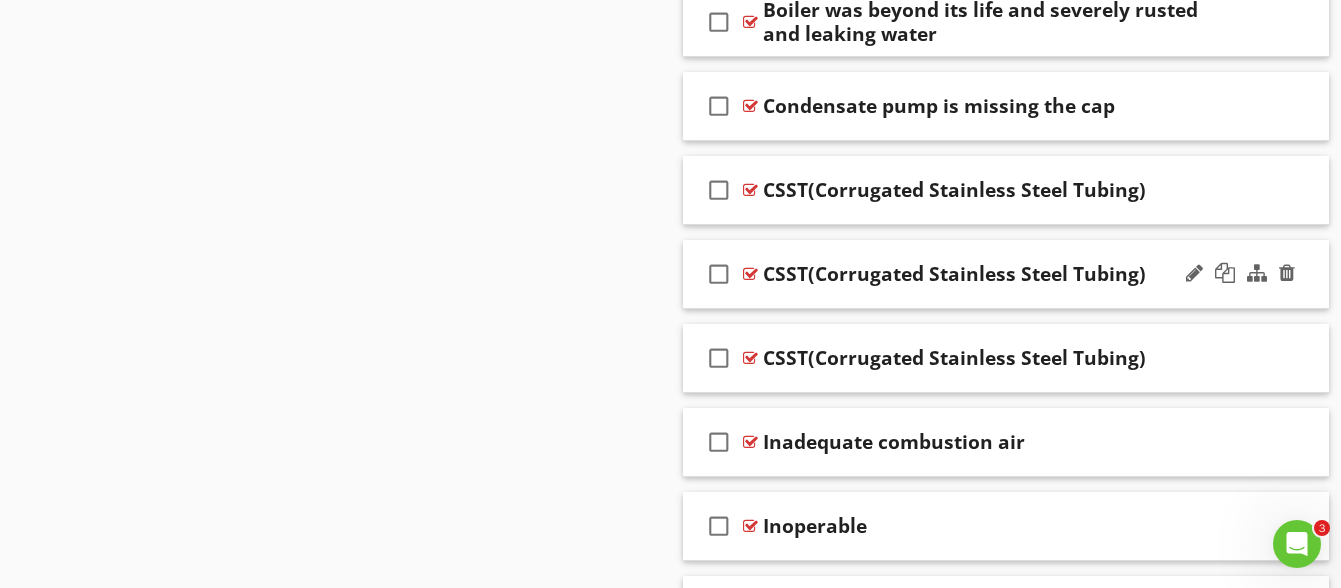 click on "CSST(Corrugated Stainless Steel Tubing)" at bounding box center (954, 274) 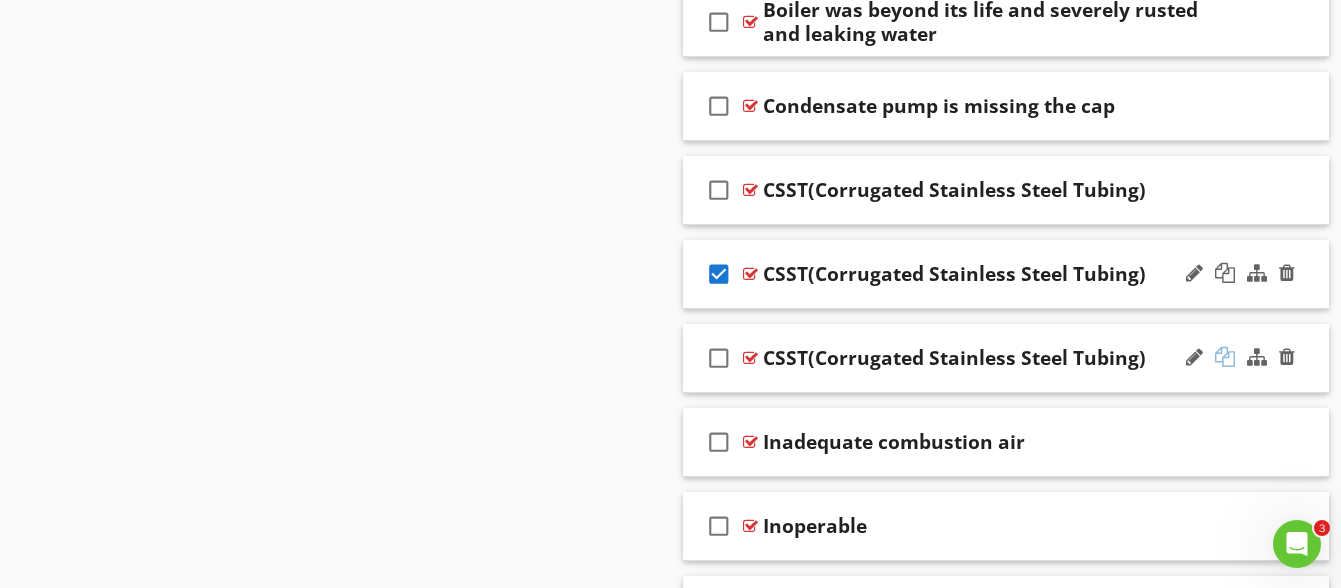 click at bounding box center [1225, 357] 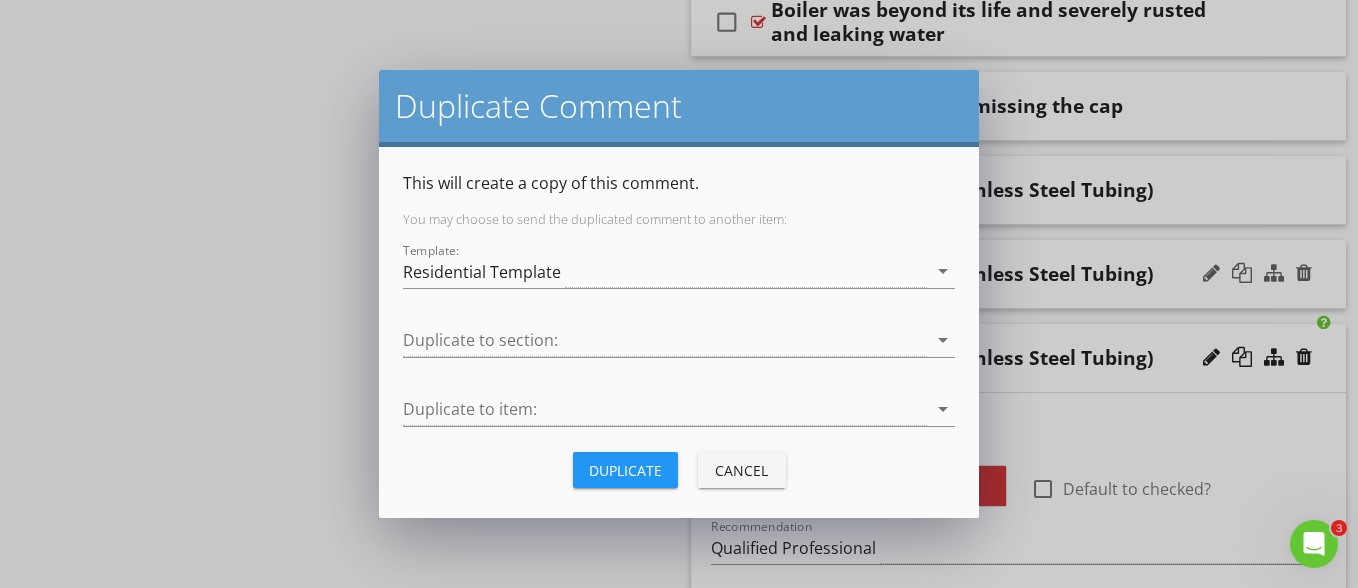 click on "Cancel" at bounding box center (742, 470) 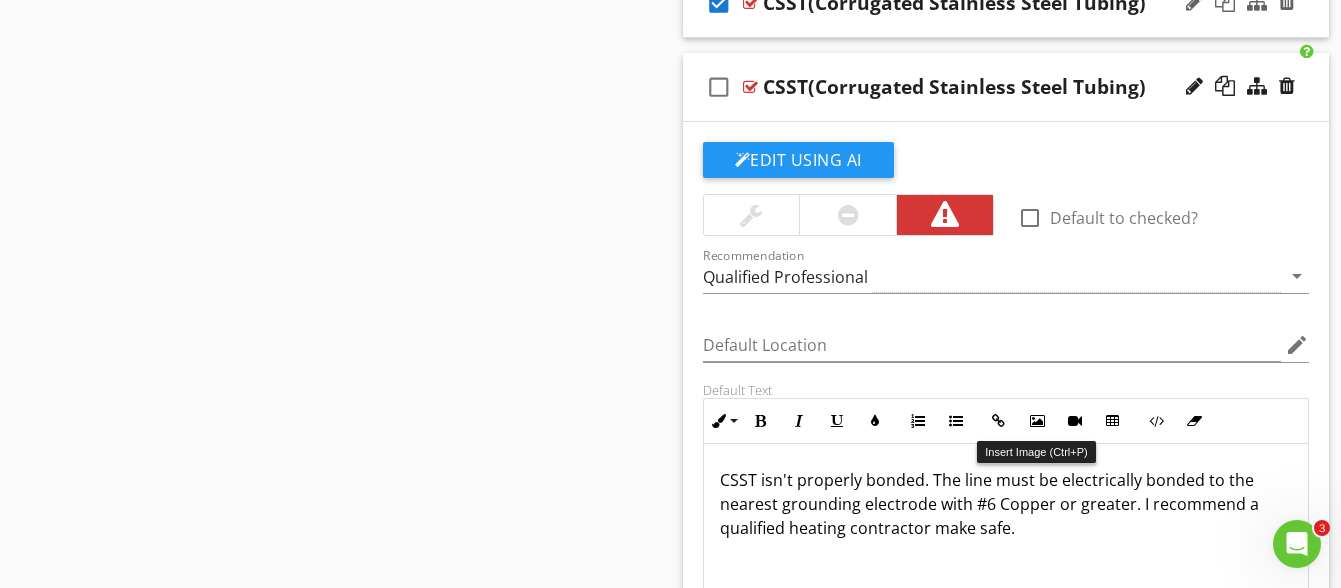 scroll, scrollTop: 1800, scrollLeft: 0, axis: vertical 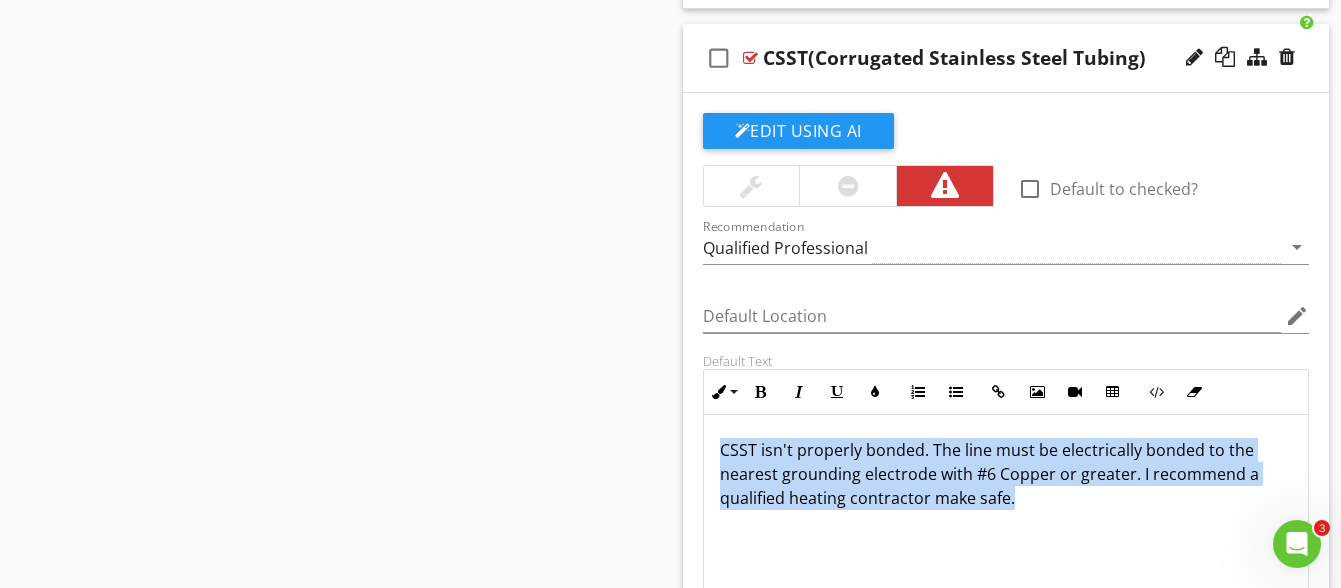 drag, startPoint x: 719, startPoint y: 447, endPoint x: 1229, endPoint y: 500, distance: 512.7465 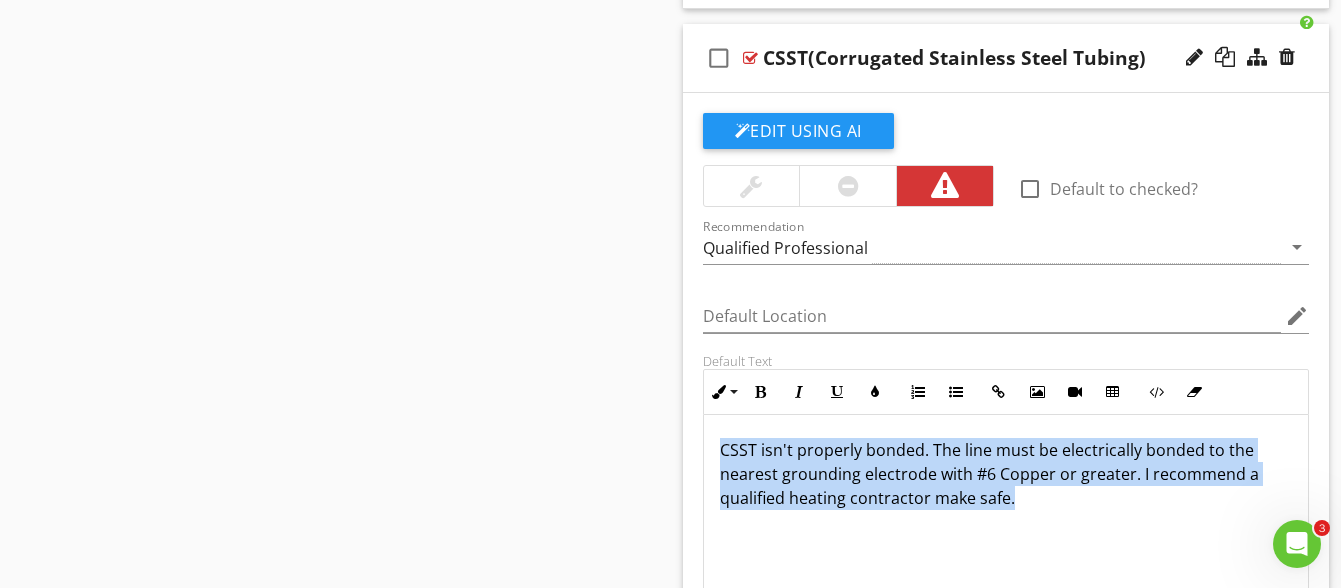 copy on "CSST isn't properly bonded. The line must be electrically bonded to the nearest grounding electrode with #6 Copper or greater. I recommend a qualified heating contractor make safe." 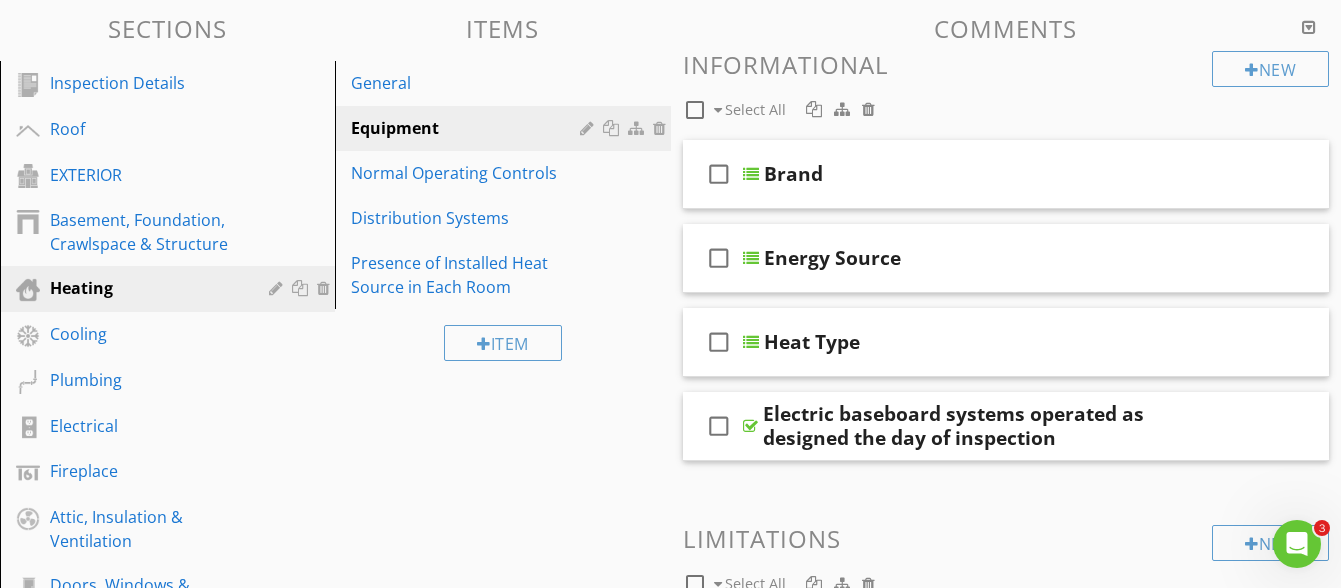 scroll, scrollTop: 0, scrollLeft: 0, axis: both 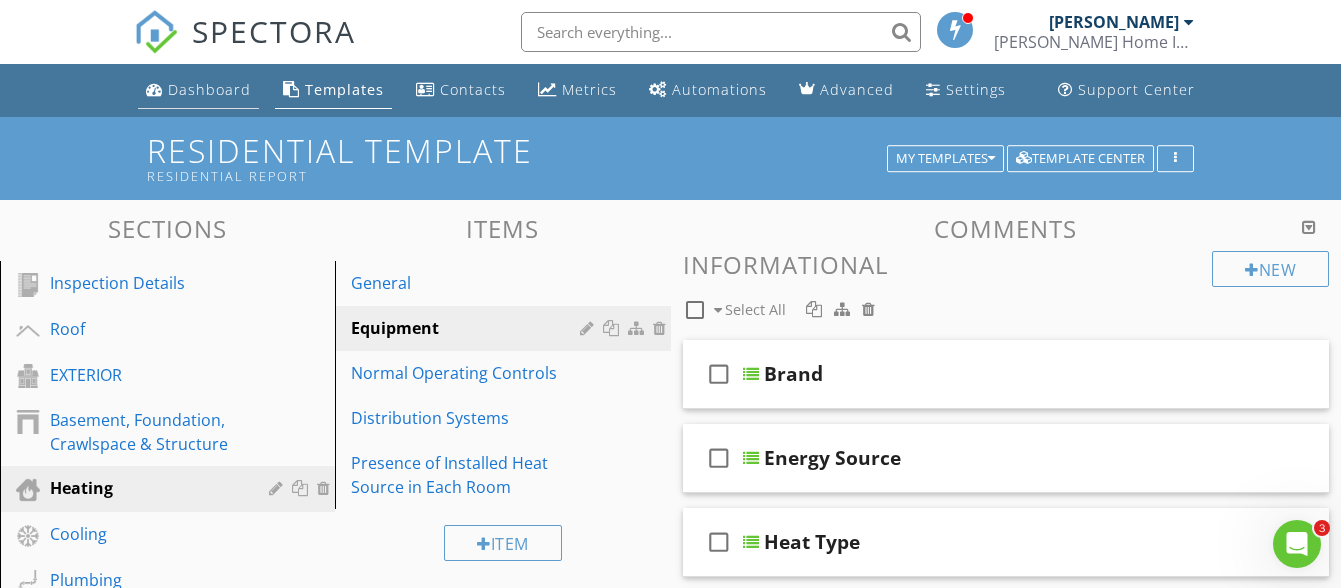 click on "Dashboard" at bounding box center (209, 89) 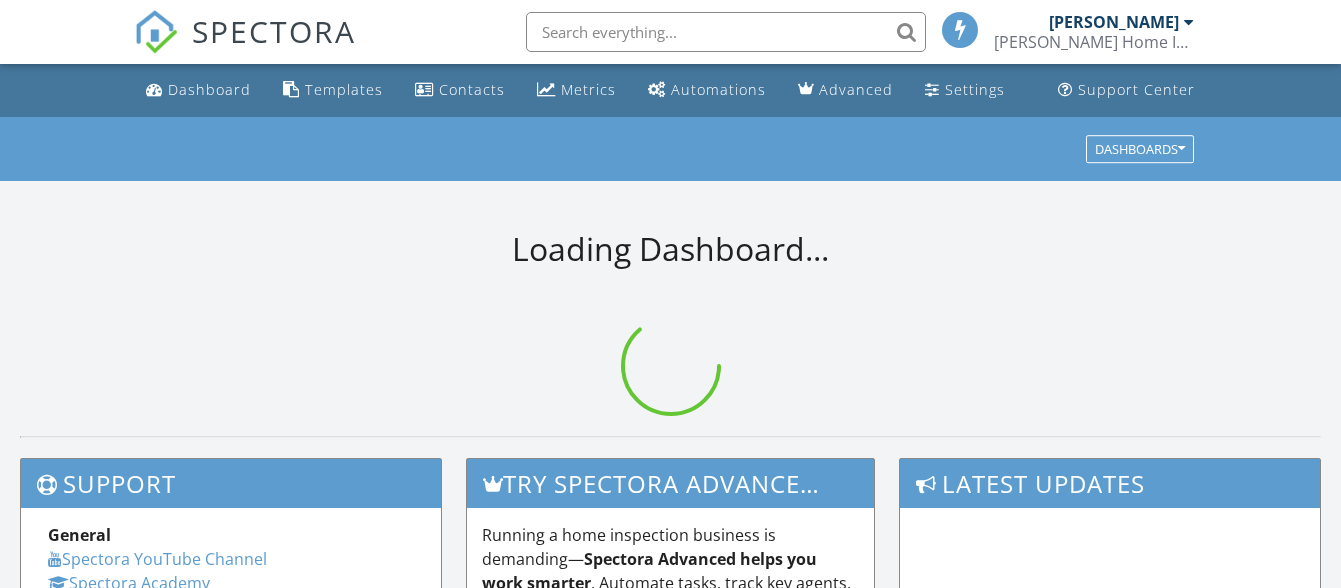 scroll, scrollTop: 0, scrollLeft: 0, axis: both 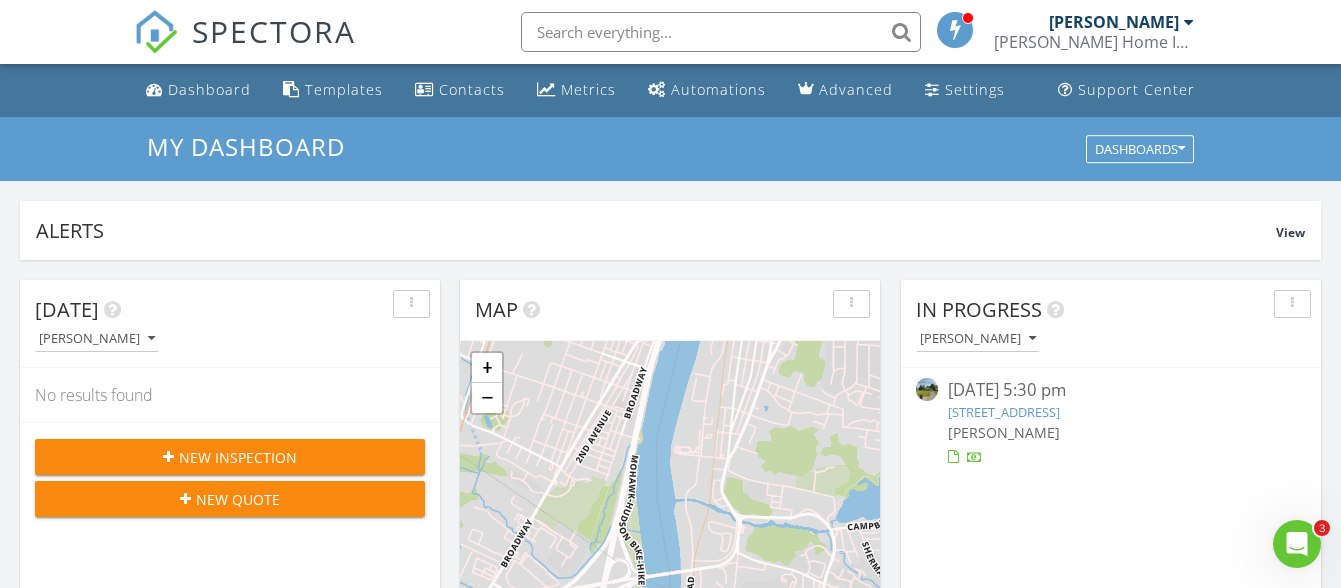 click on "[DATE] 5:30 pm" at bounding box center [1110, 390] 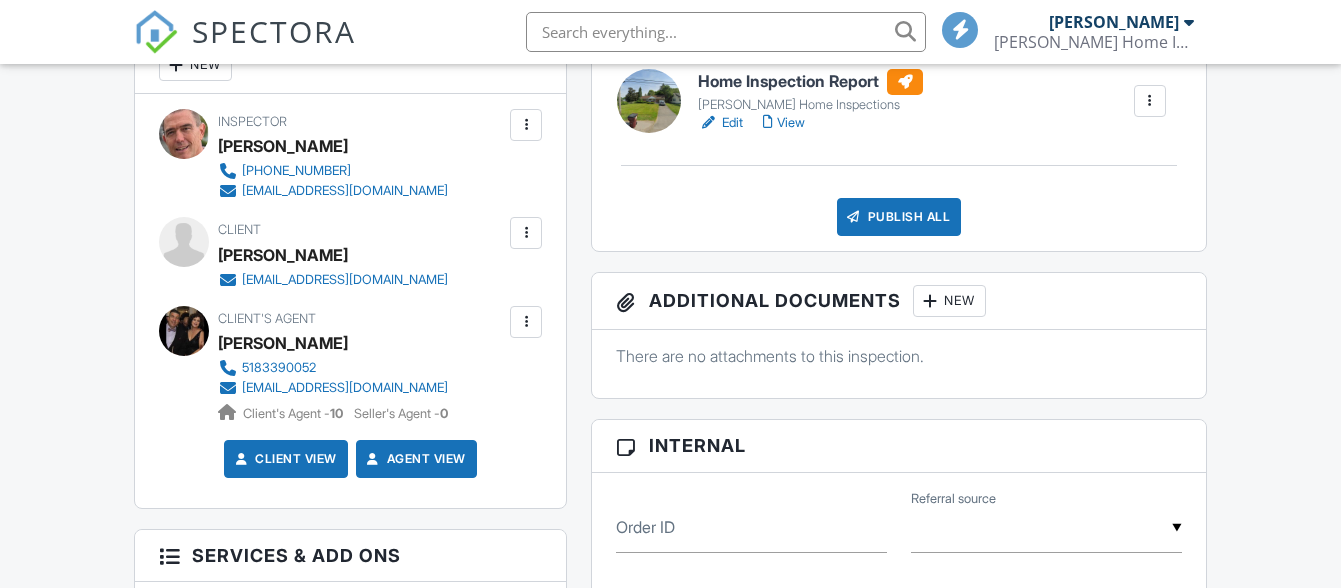 scroll, scrollTop: 704, scrollLeft: 0, axis: vertical 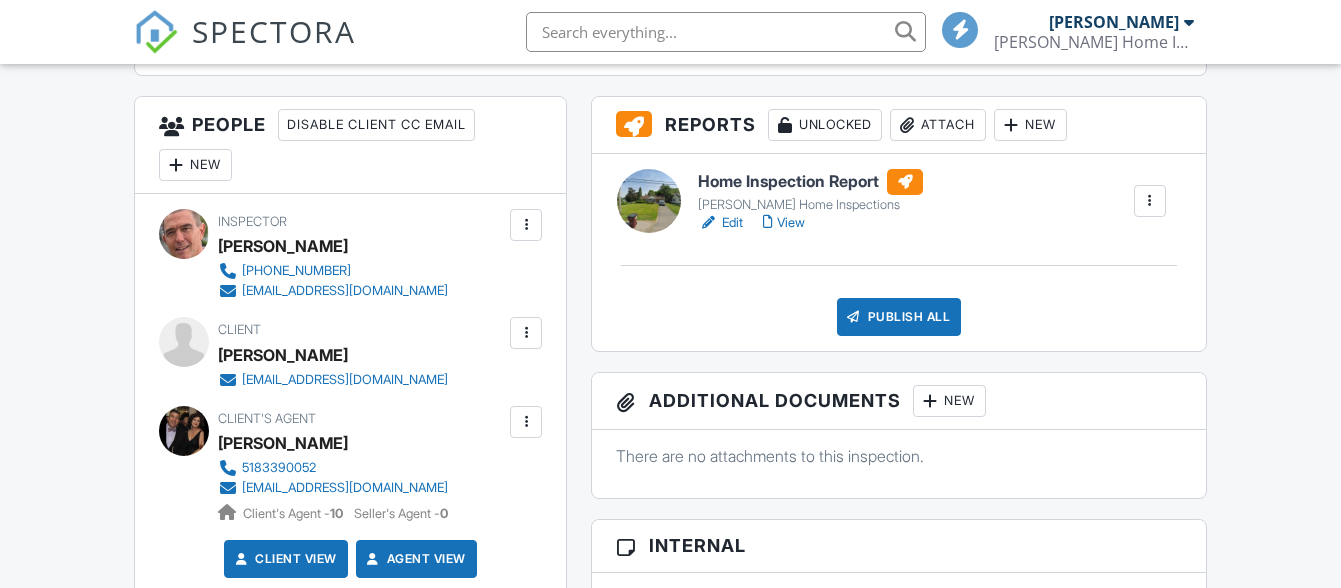 click on "Edit" at bounding box center (720, 223) 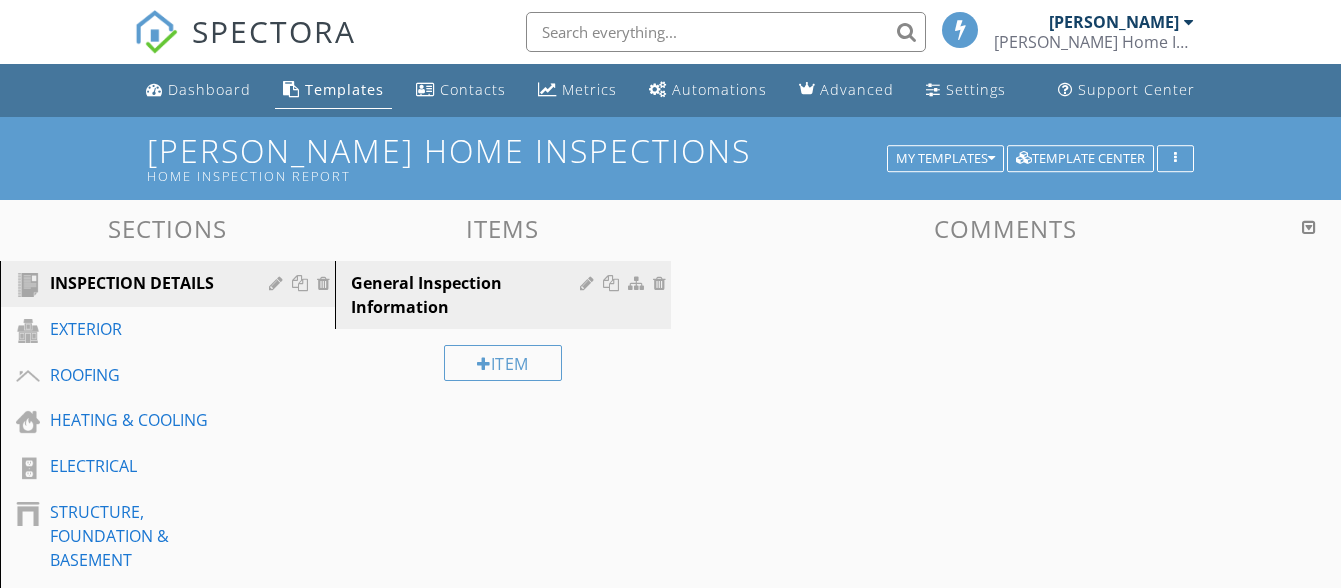 scroll, scrollTop: 0, scrollLeft: 0, axis: both 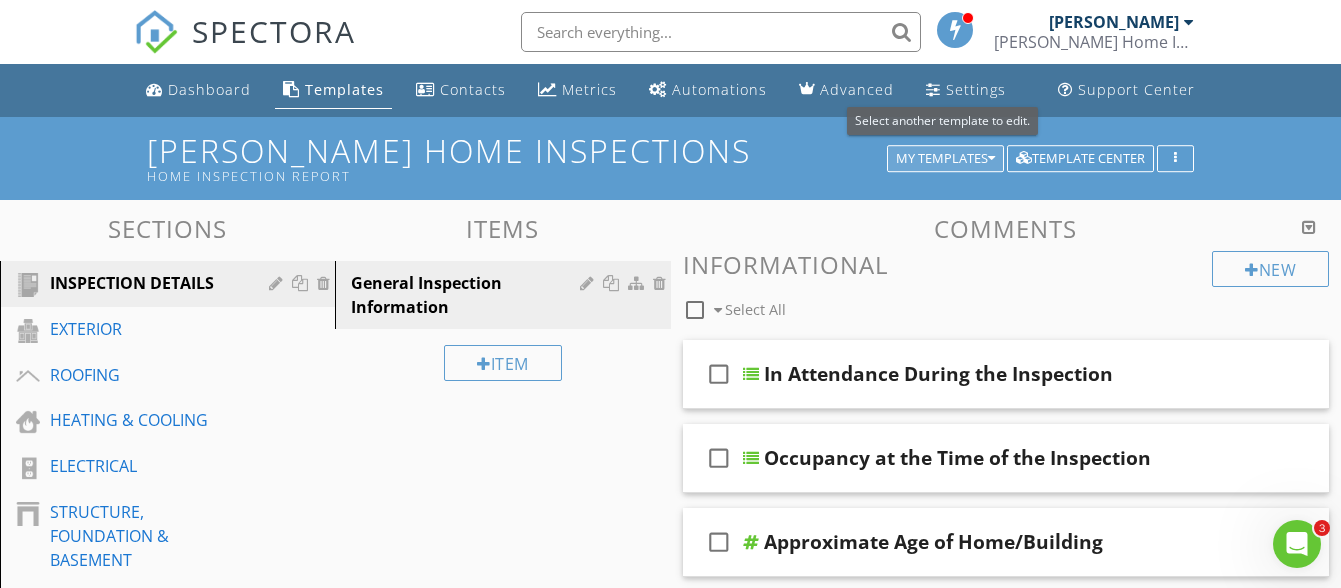 click at bounding box center [991, 159] 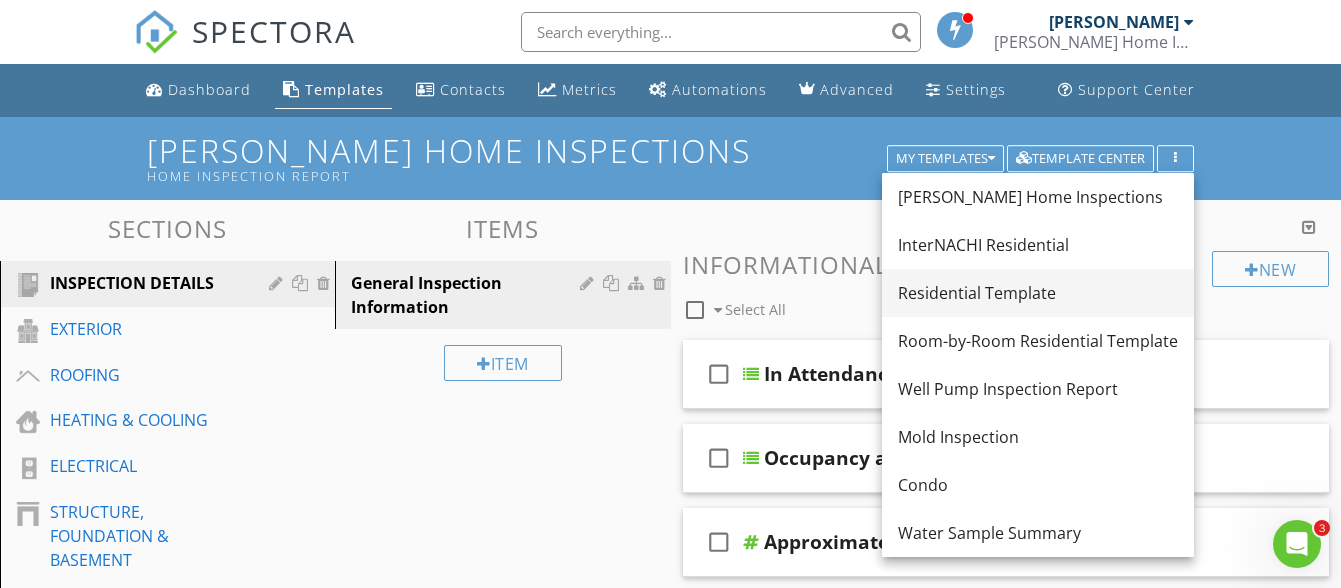 click on "Residential Template" at bounding box center [1038, 293] 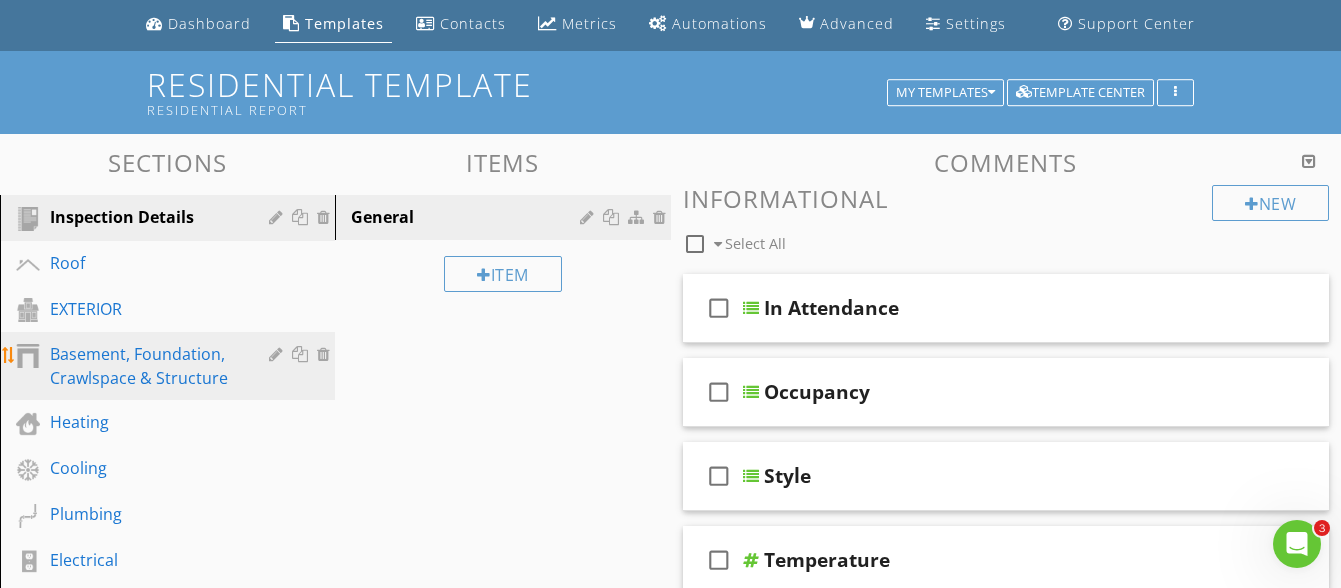 scroll, scrollTop: 100, scrollLeft: 0, axis: vertical 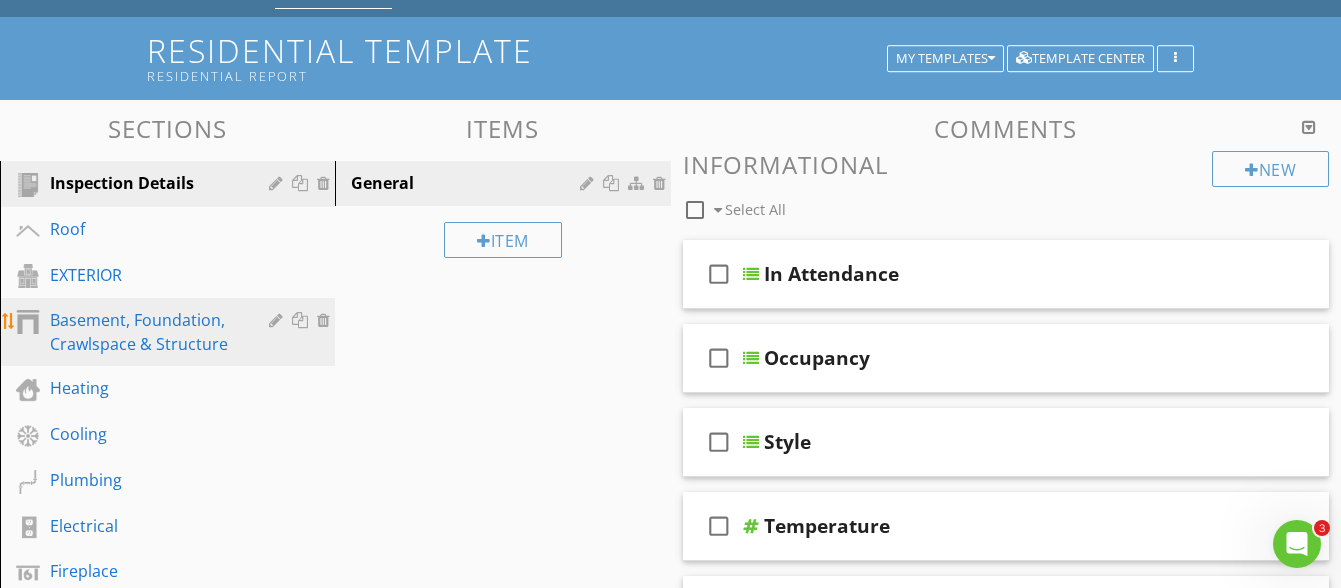 click on "Basement, Foundation, Crawlspace & Structure" at bounding box center (145, 332) 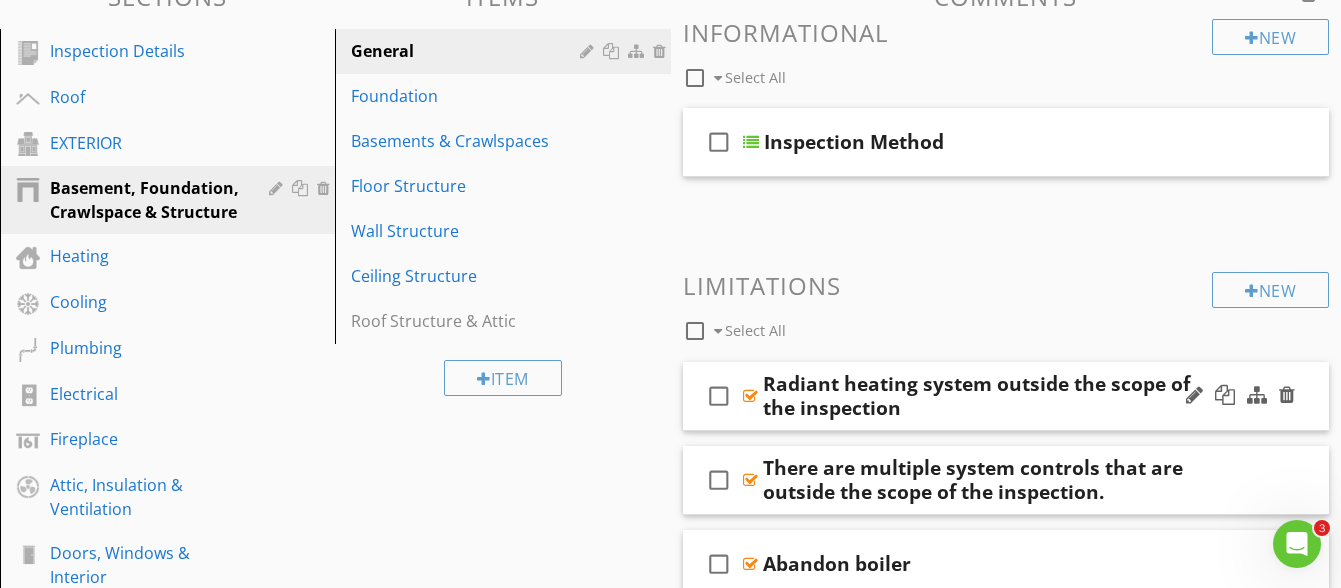 scroll, scrollTop: 197, scrollLeft: 0, axis: vertical 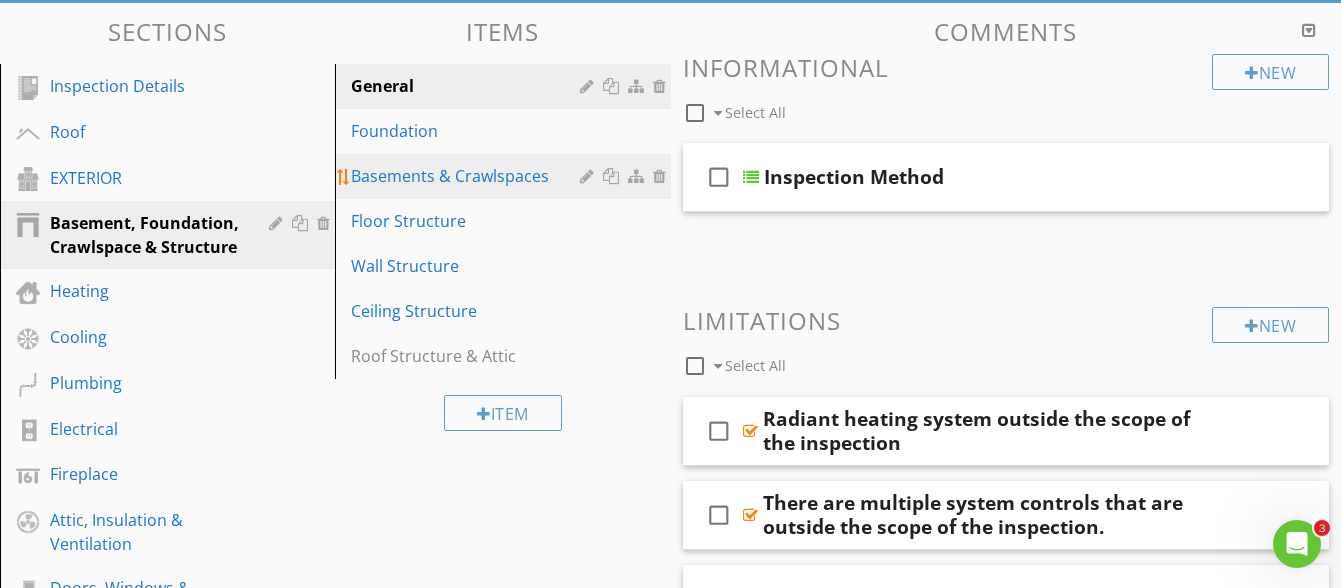 click on "Basements & Crawlspaces" at bounding box center [468, 176] 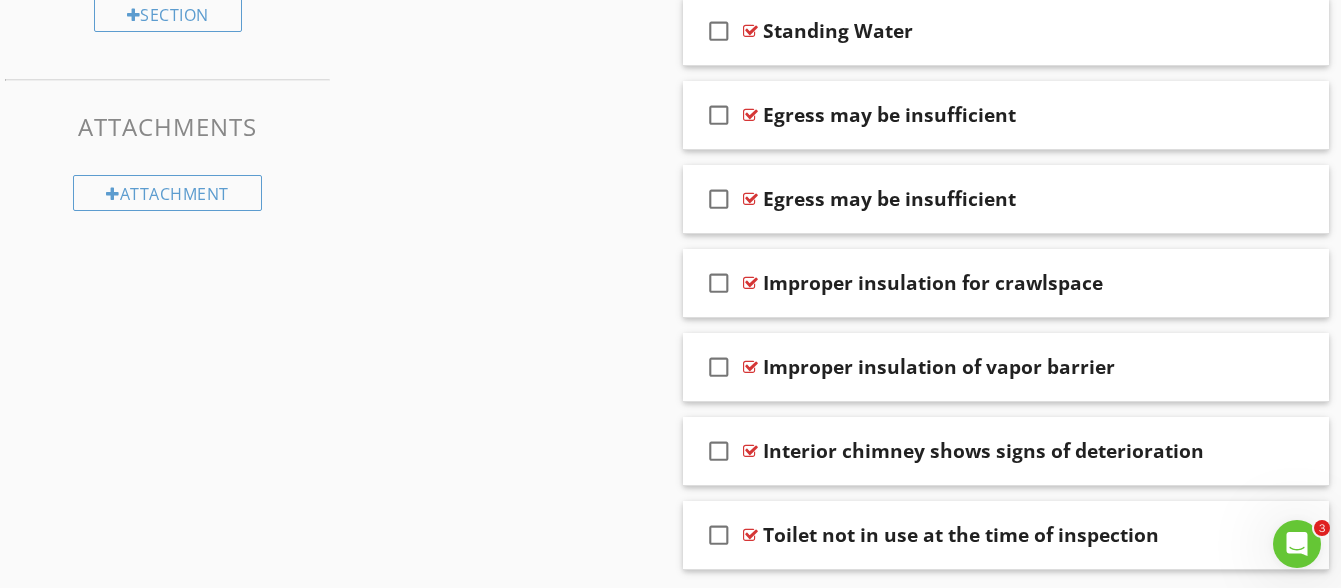 scroll, scrollTop: 1205, scrollLeft: 0, axis: vertical 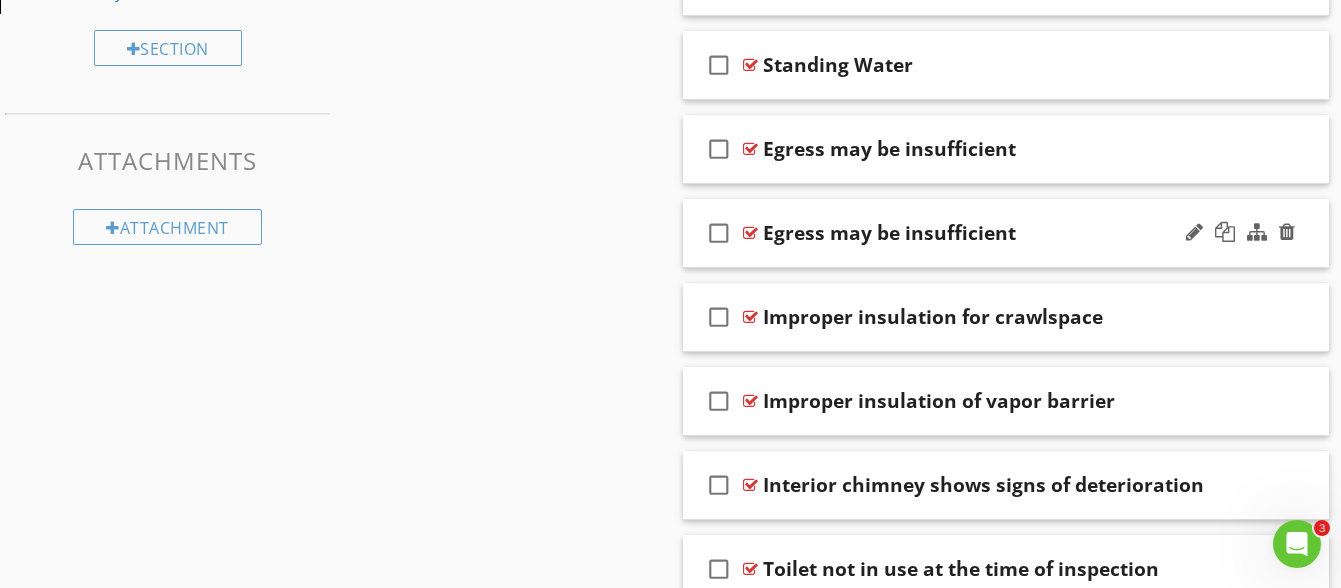 click on "Egress may be insufficient" at bounding box center [889, 233] 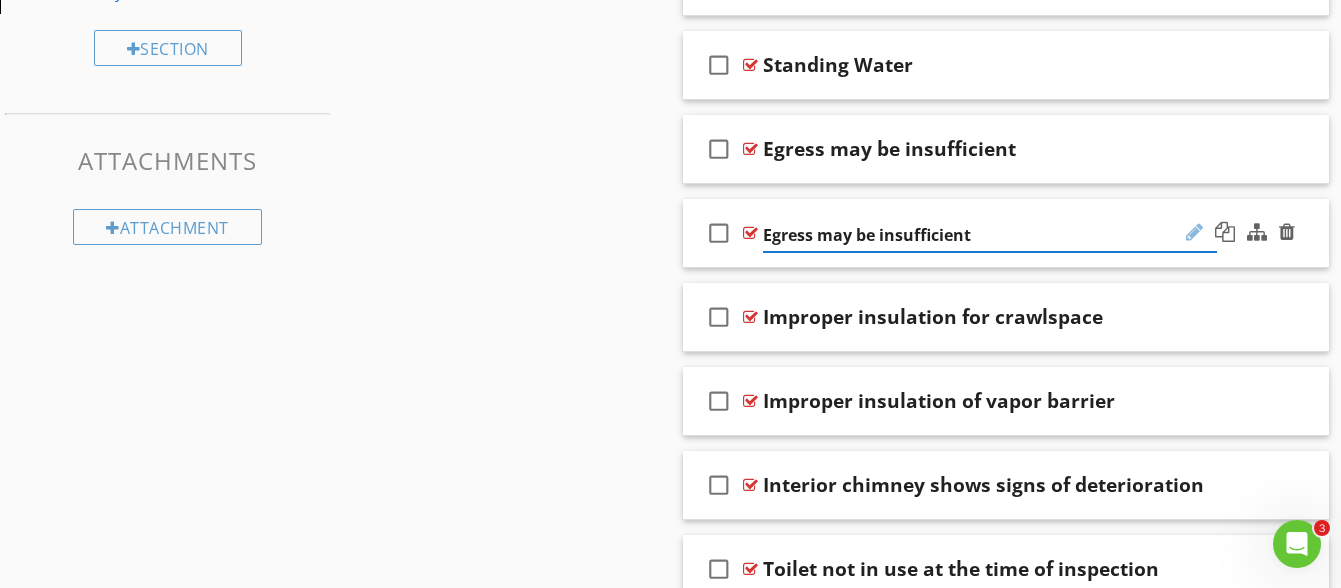 click at bounding box center [1194, 232] 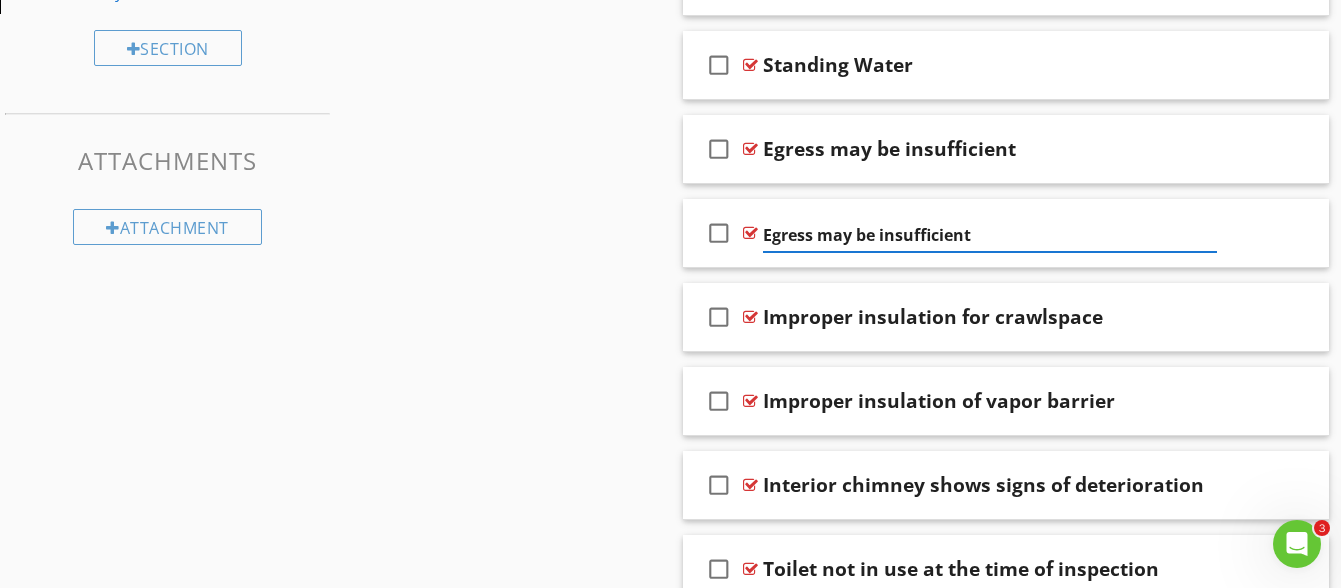 click on "check_box_outline_blank" at bounding box center [719, 233] 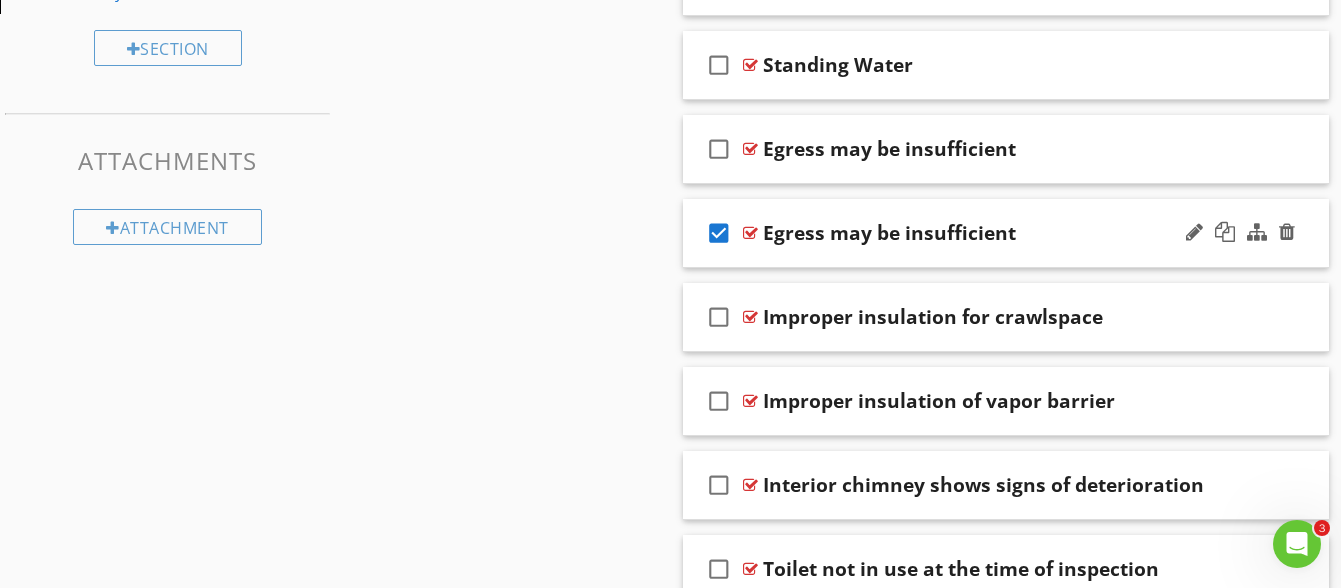 click at bounding box center [1240, 233] 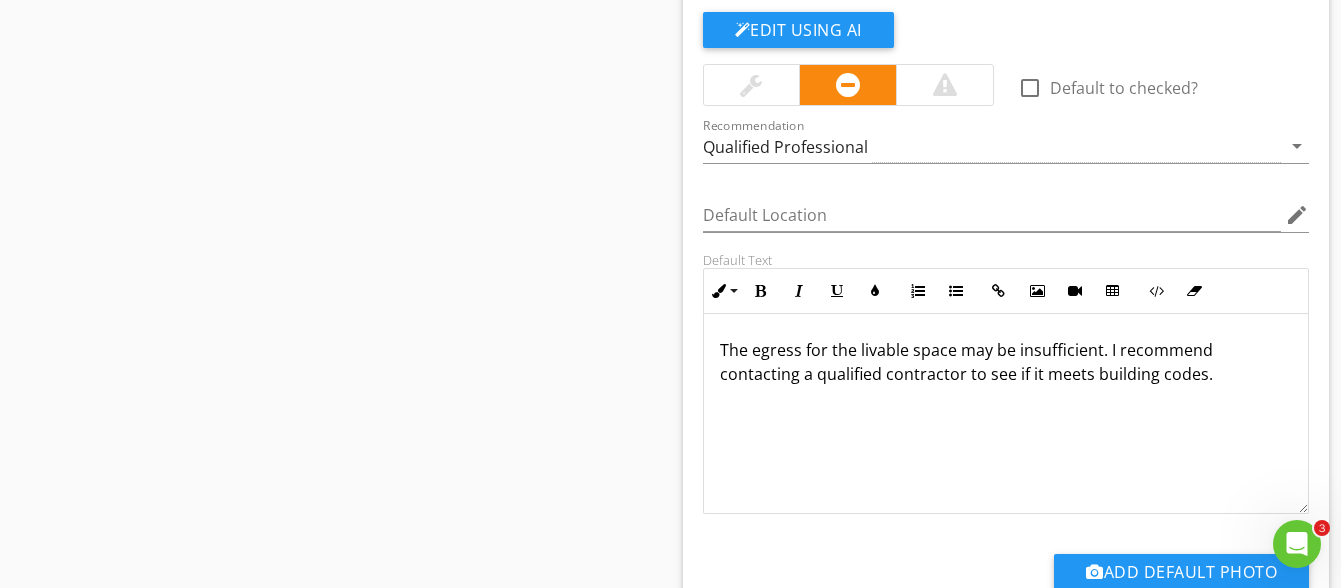 scroll, scrollTop: 1505, scrollLeft: 0, axis: vertical 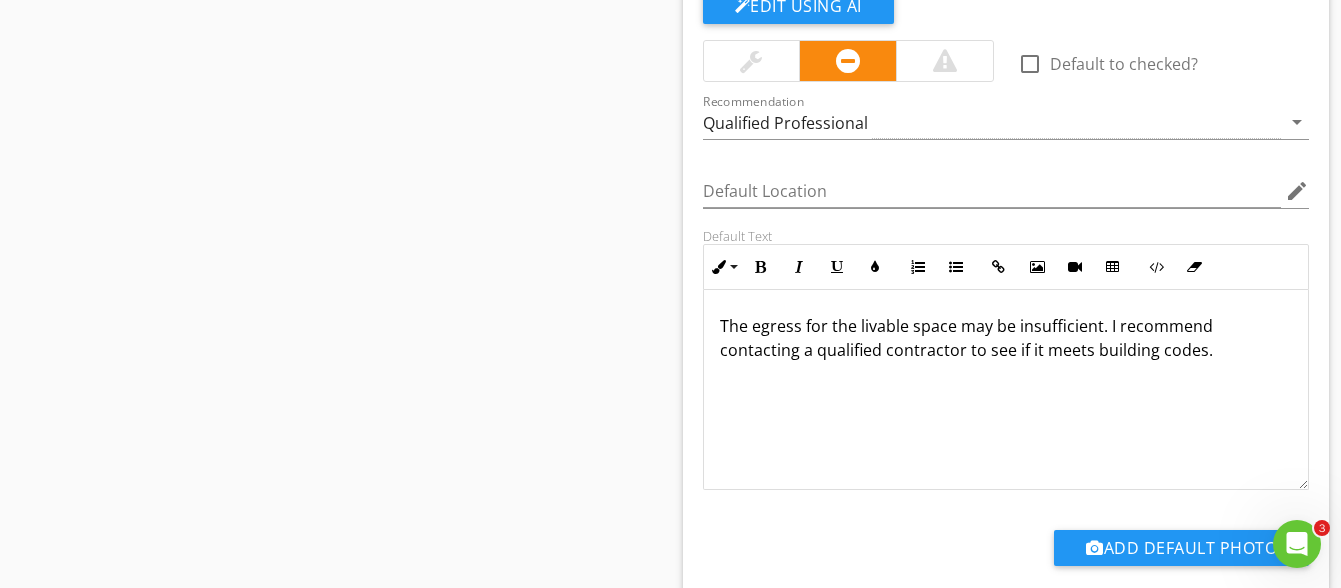 drag, startPoint x: 718, startPoint y: 317, endPoint x: 1211, endPoint y: 359, distance: 494.7858 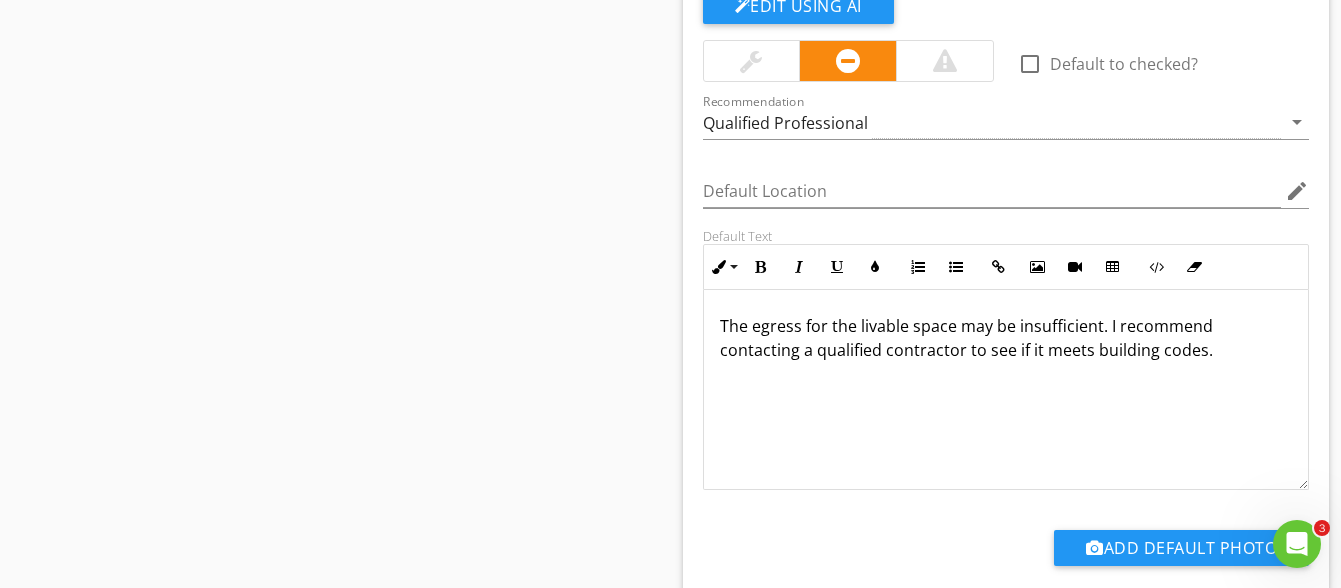 copy on "The egress for the livable space may be insufficient. I recommend contacting a qualified contractor to see if it meets building codes." 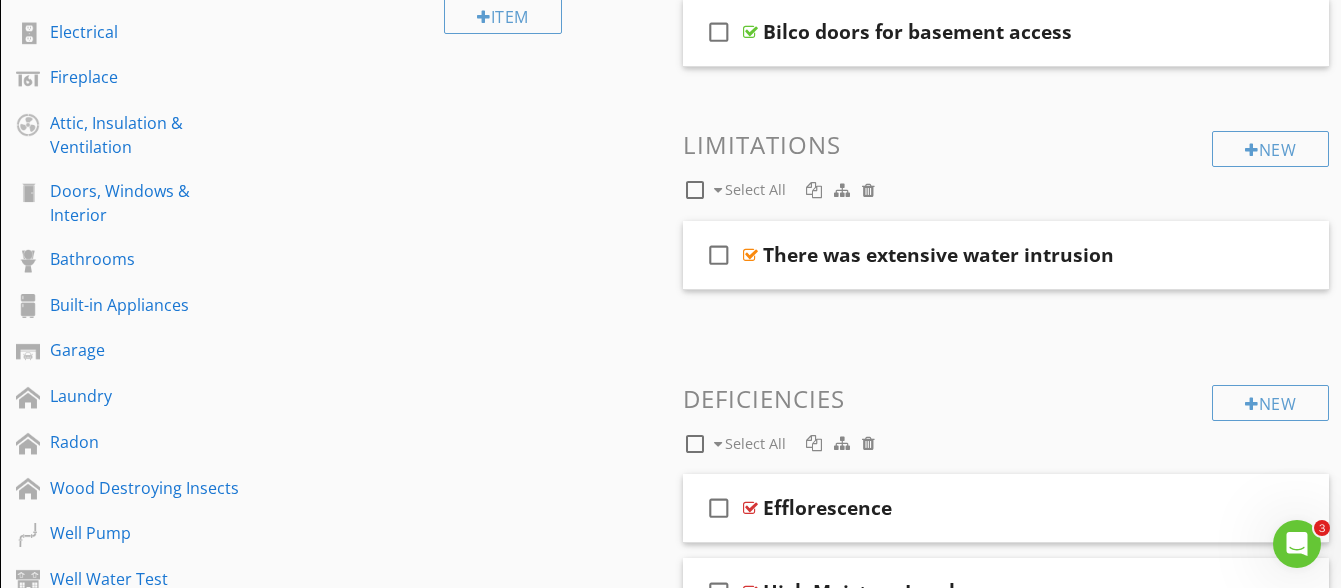 scroll, scrollTop: 5, scrollLeft: 0, axis: vertical 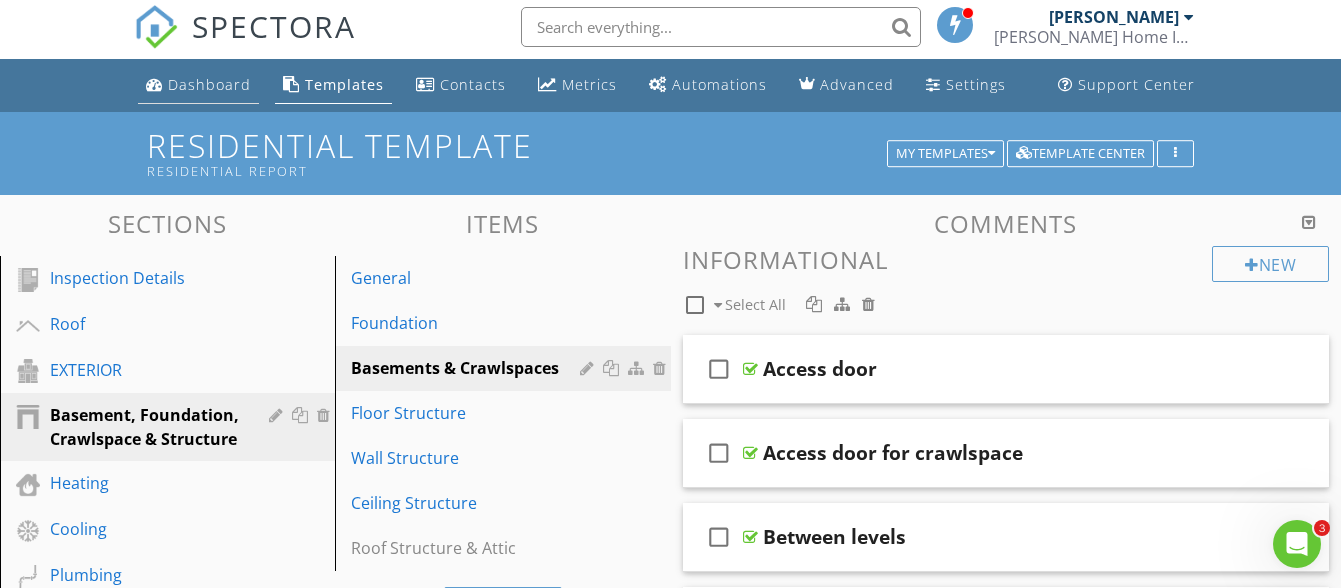 click on "Dashboard" at bounding box center [209, 84] 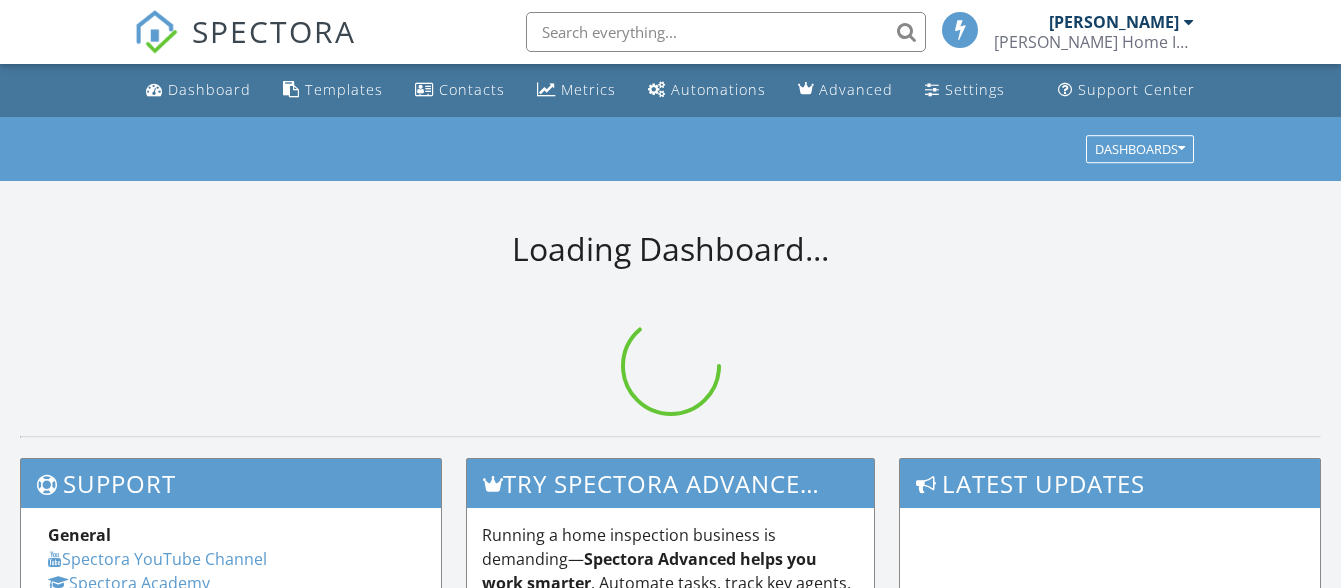 scroll, scrollTop: 0, scrollLeft: 0, axis: both 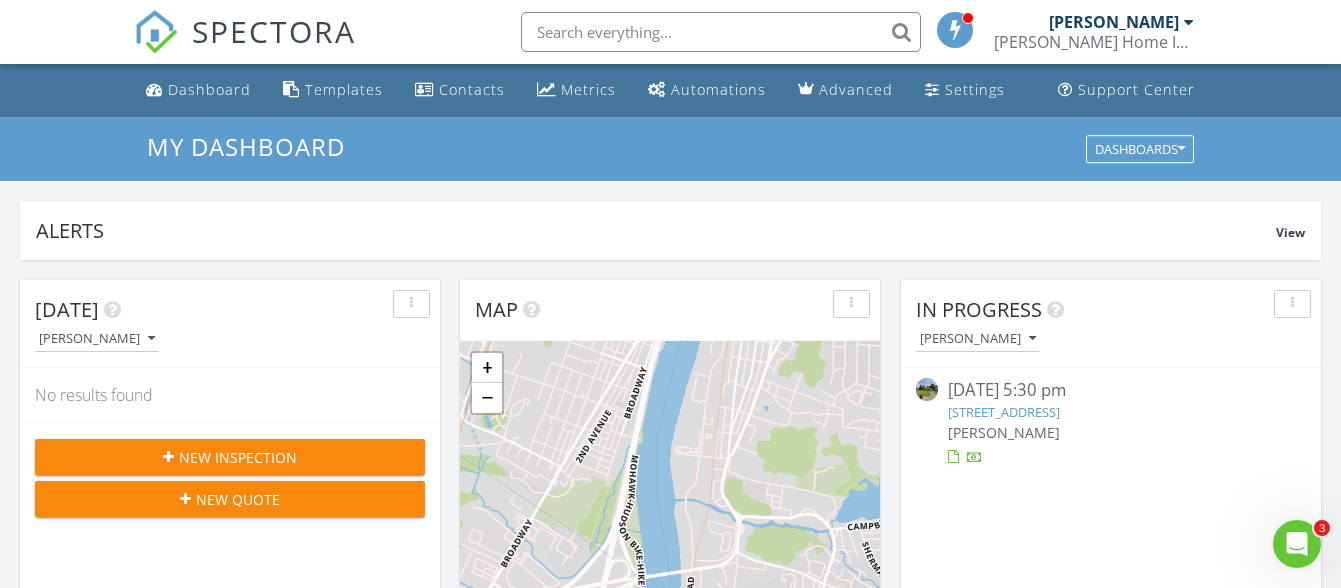click on "[STREET_ADDRESS]" at bounding box center [1004, 412] 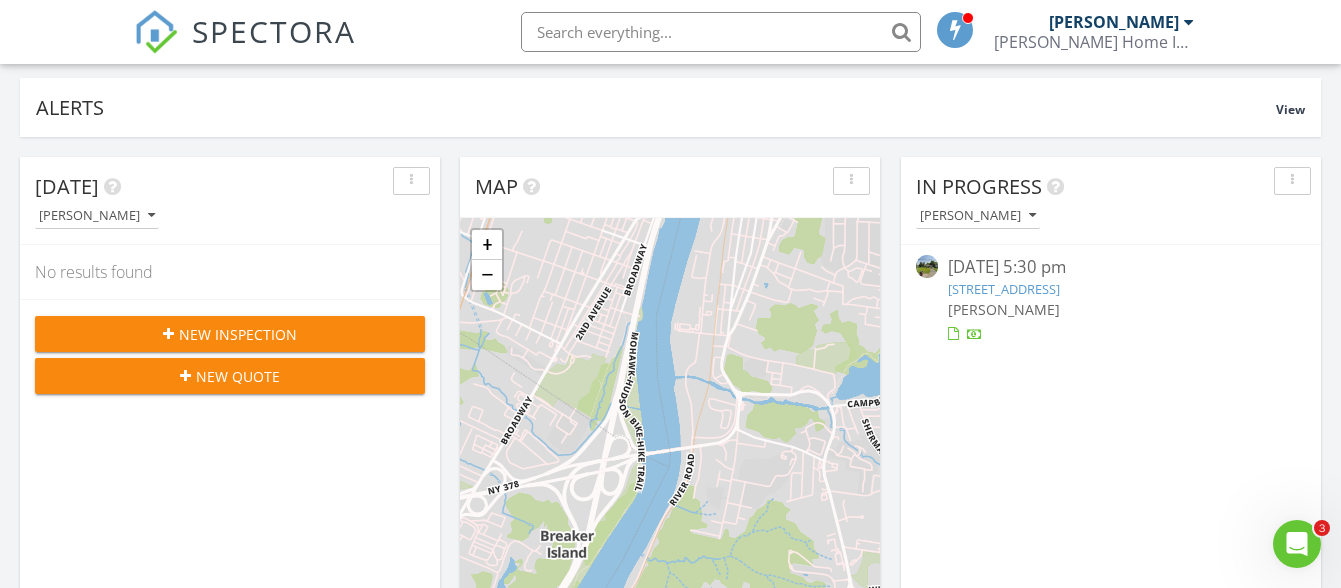 scroll, scrollTop: 5, scrollLeft: 0, axis: vertical 